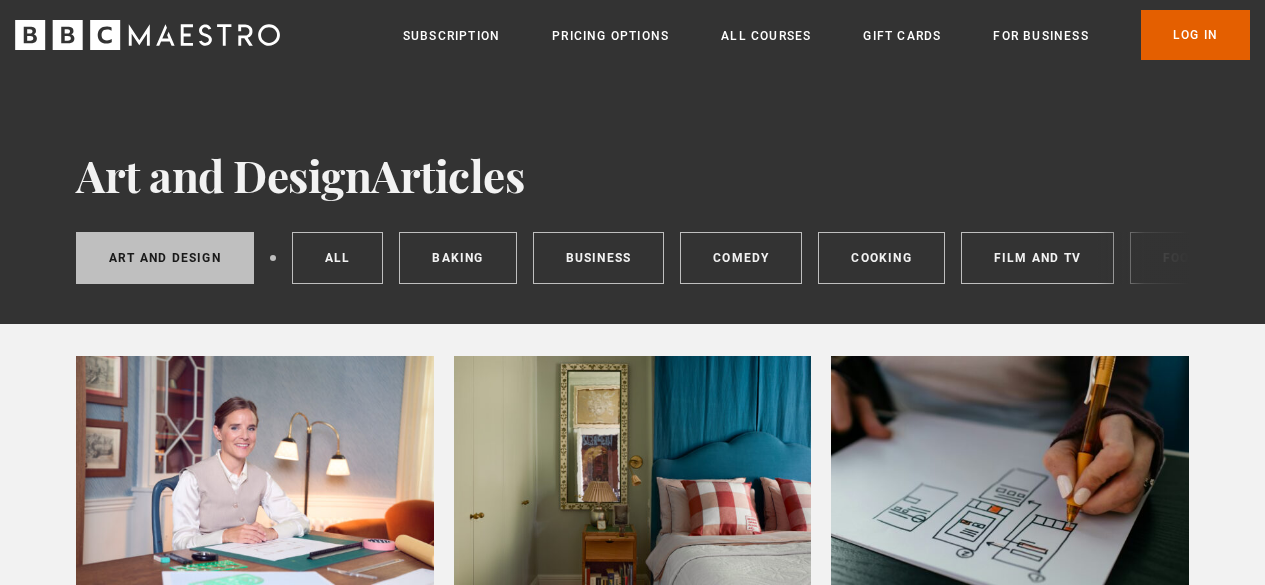 scroll, scrollTop: 0, scrollLeft: 0, axis: both 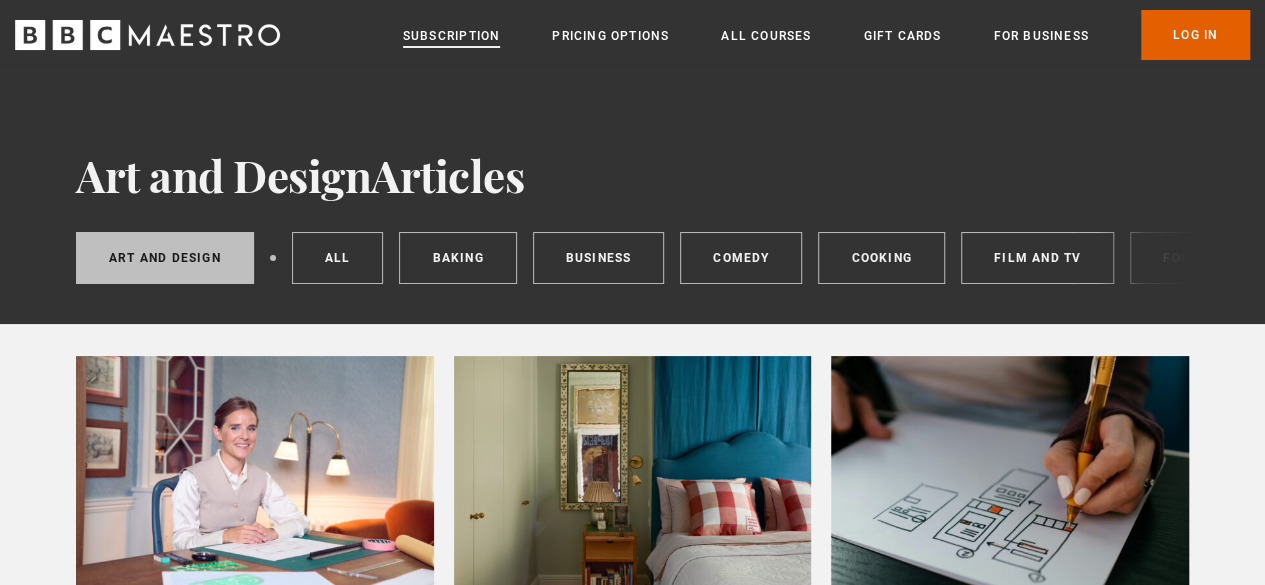 click on "Subscription" at bounding box center (451, 36) 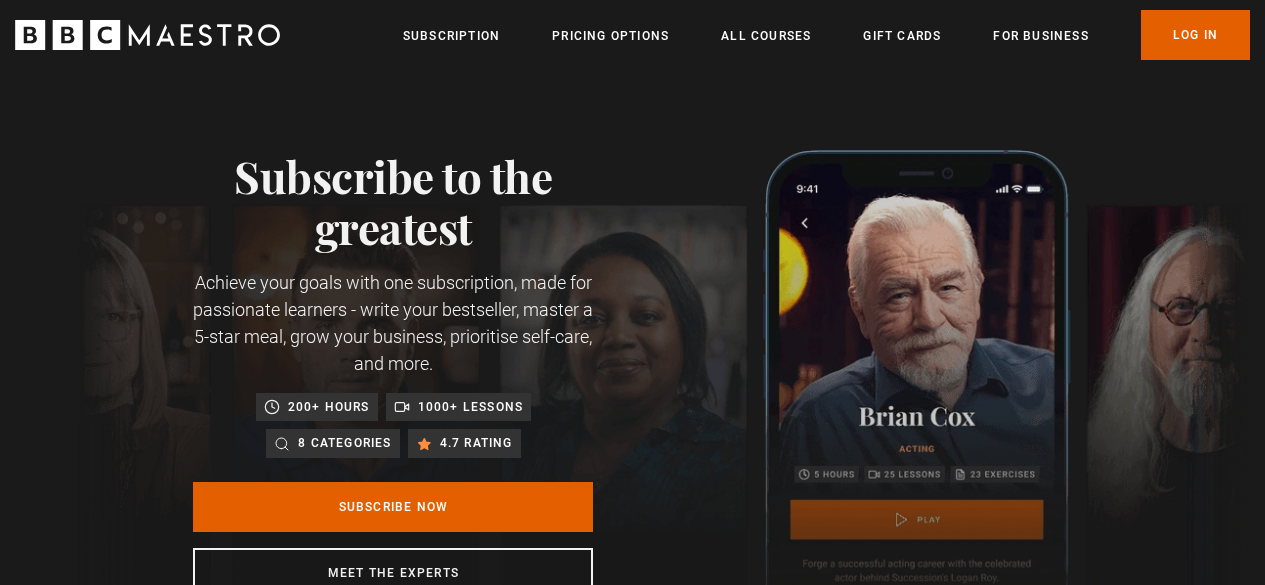 scroll, scrollTop: 0, scrollLeft: 0, axis: both 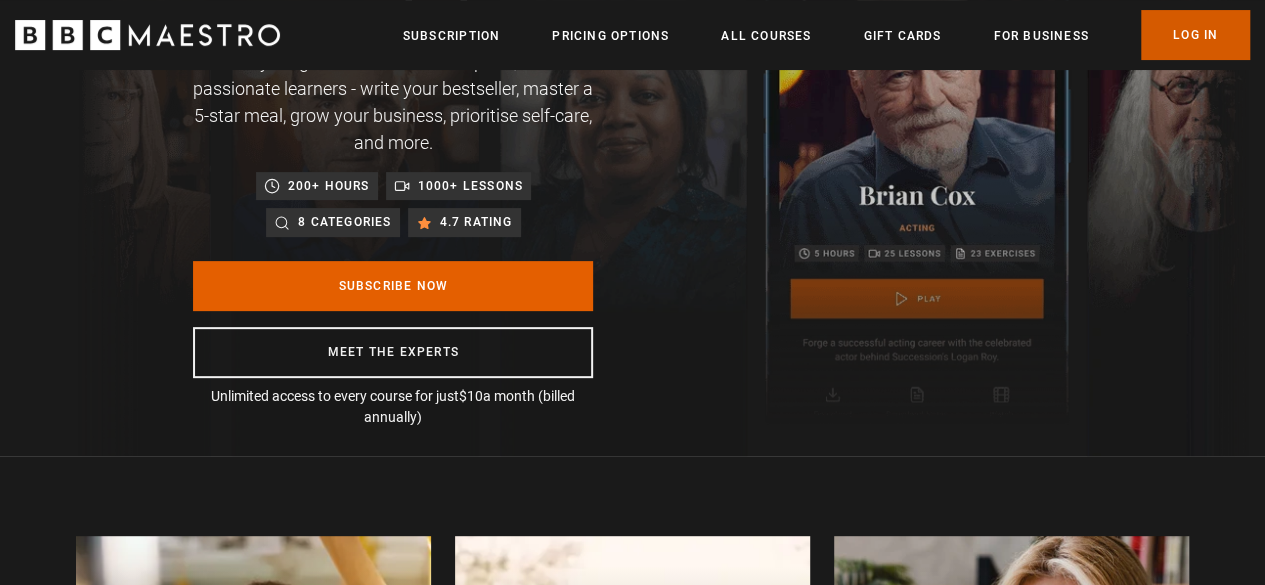 click on "Log In" at bounding box center (1195, 35) 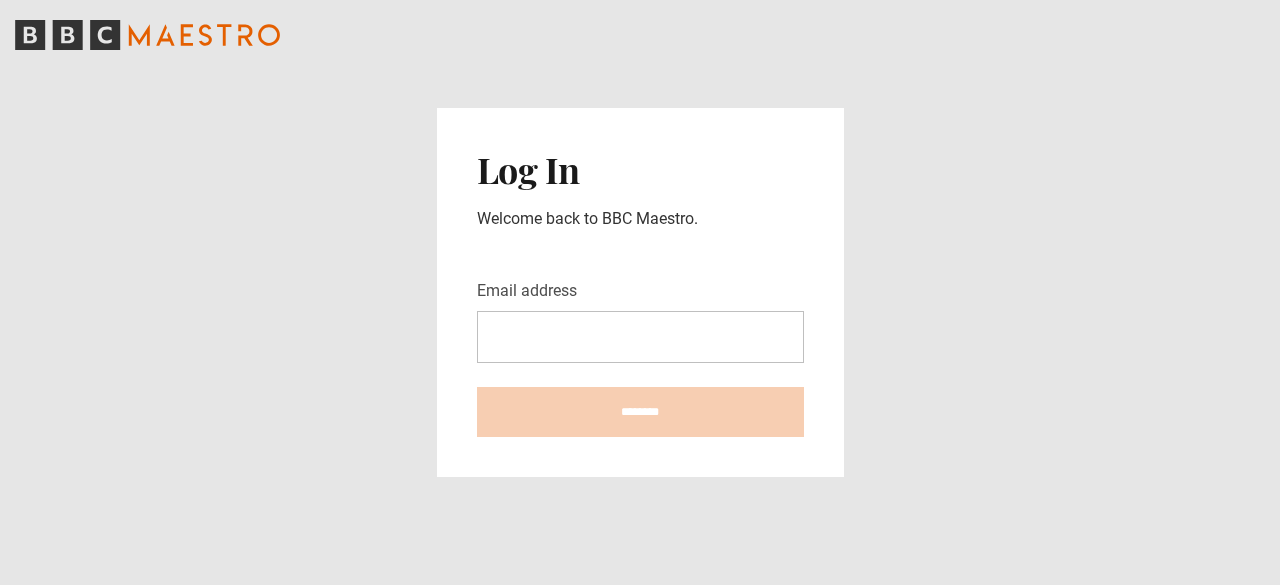 scroll, scrollTop: 0, scrollLeft: 0, axis: both 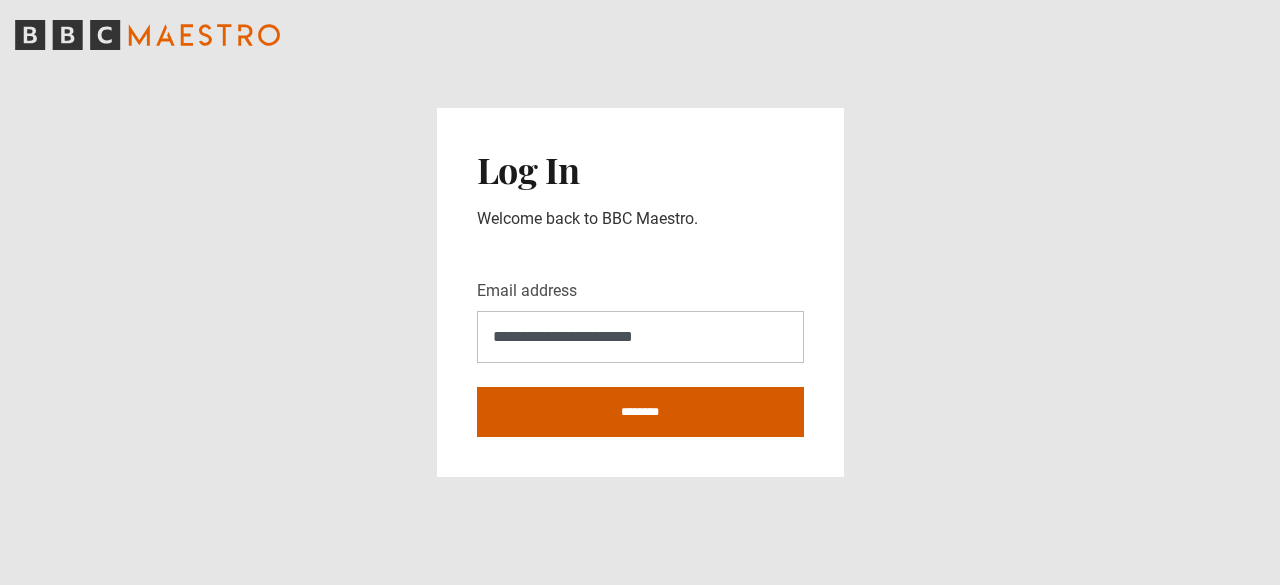 click on "********" at bounding box center (640, 412) 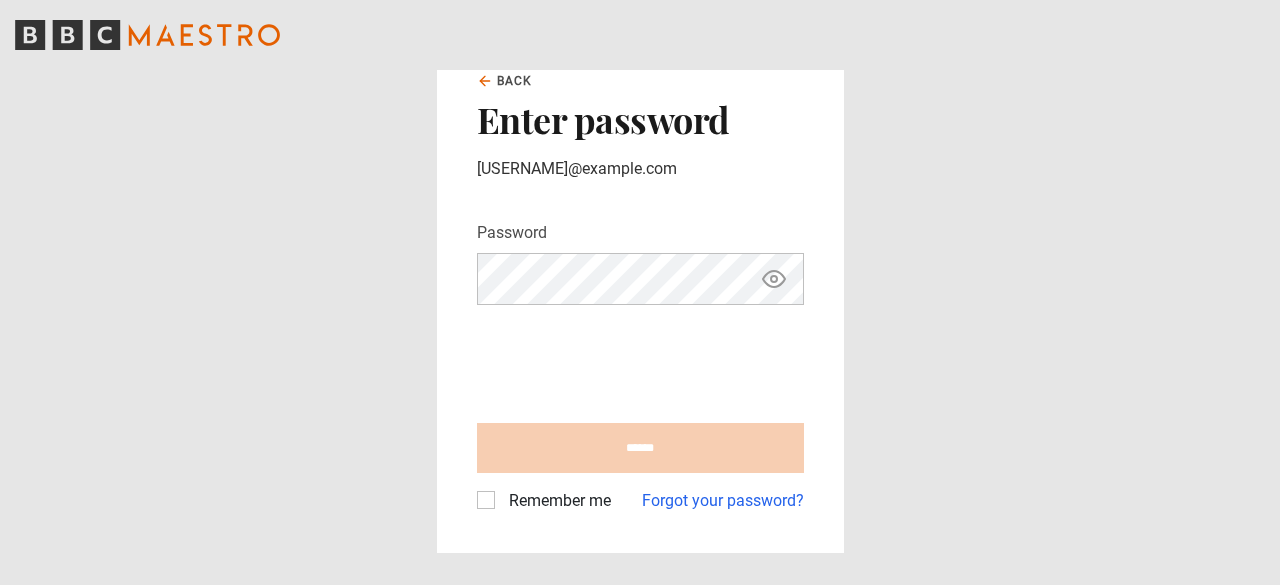 scroll, scrollTop: 0, scrollLeft: 0, axis: both 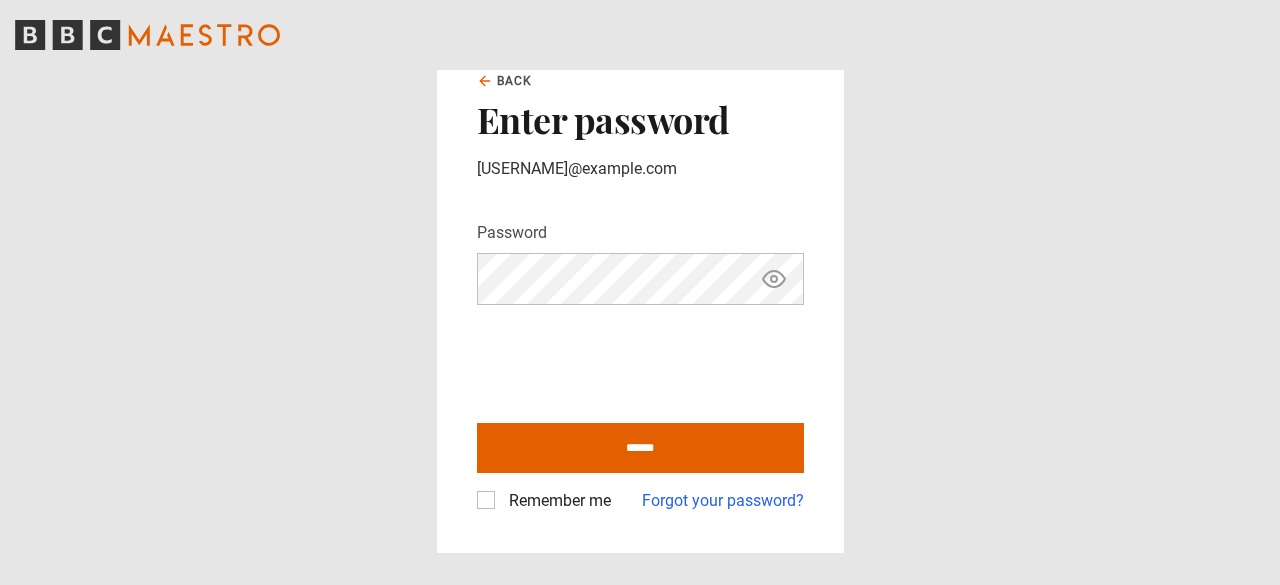 click at bounding box center [774, 279] 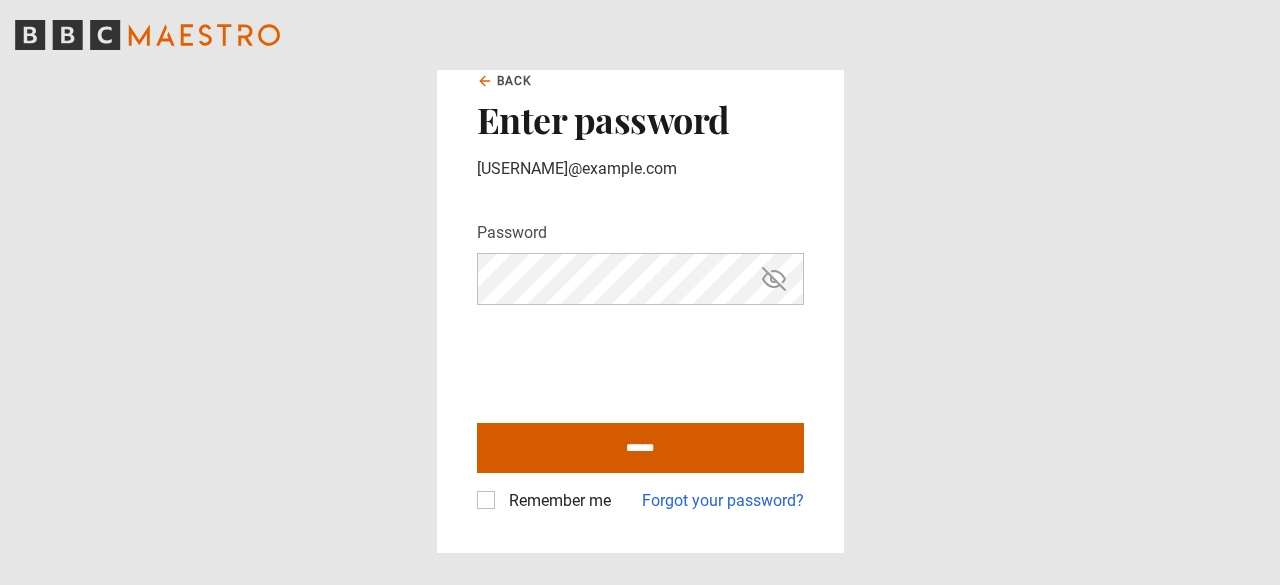 click on "******" at bounding box center (640, 448) 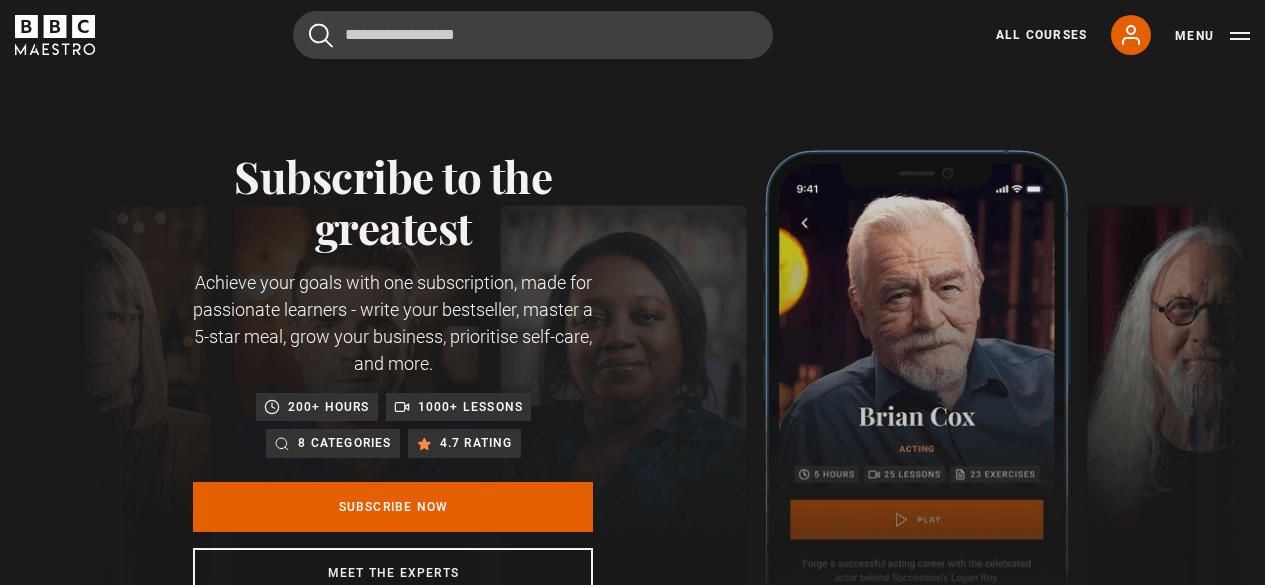 scroll, scrollTop: 0, scrollLeft: 0, axis: both 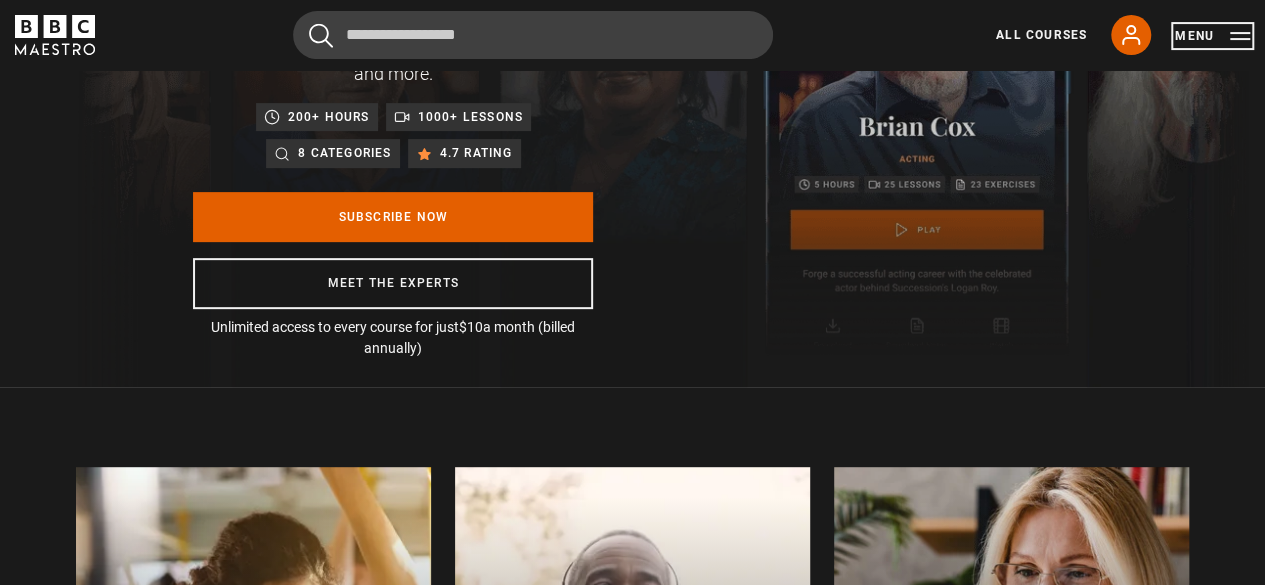 click on "Menu" at bounding box center [1212, 36] 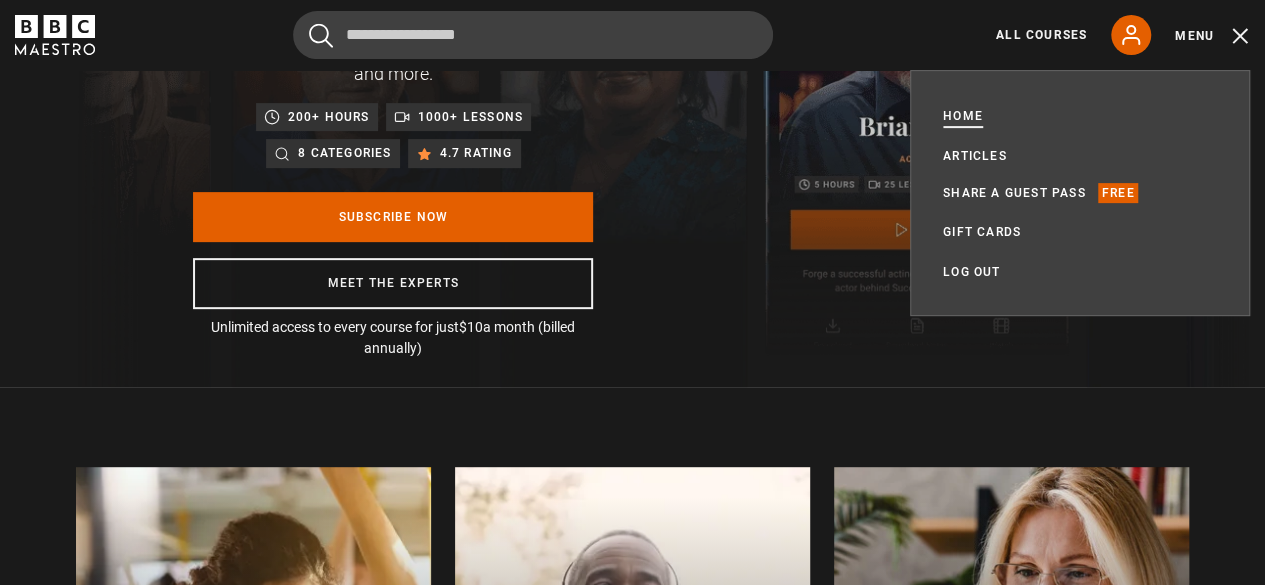 click on "Home" at bounding box center (963, 116) 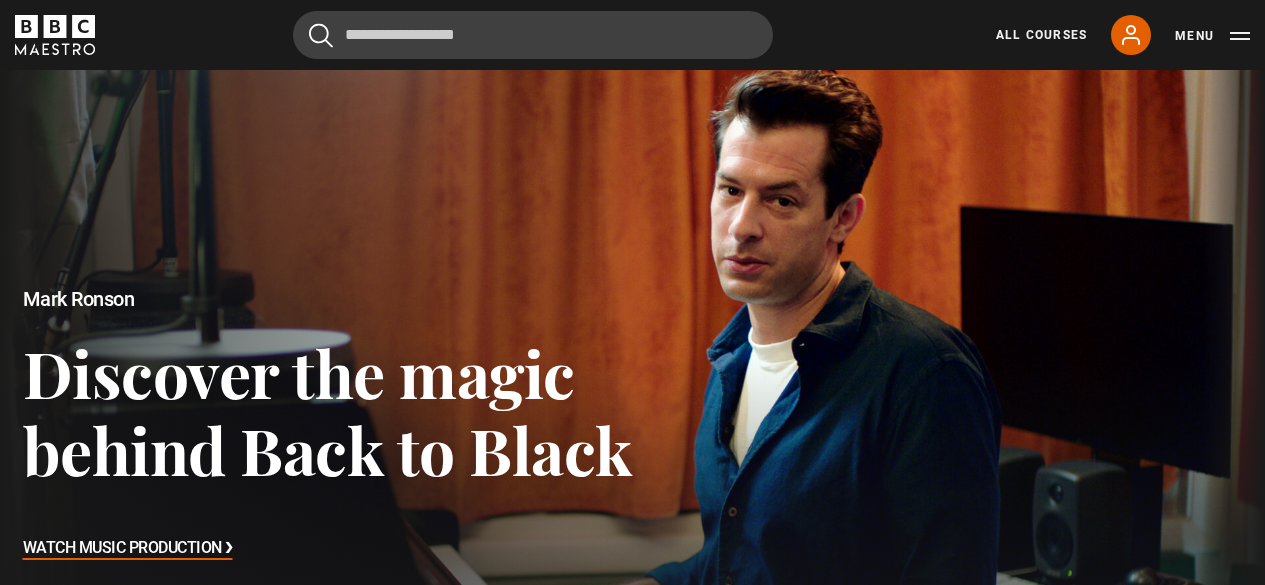 scroll, scrollTop: 614, scrollLeft: 0, axis: vertical 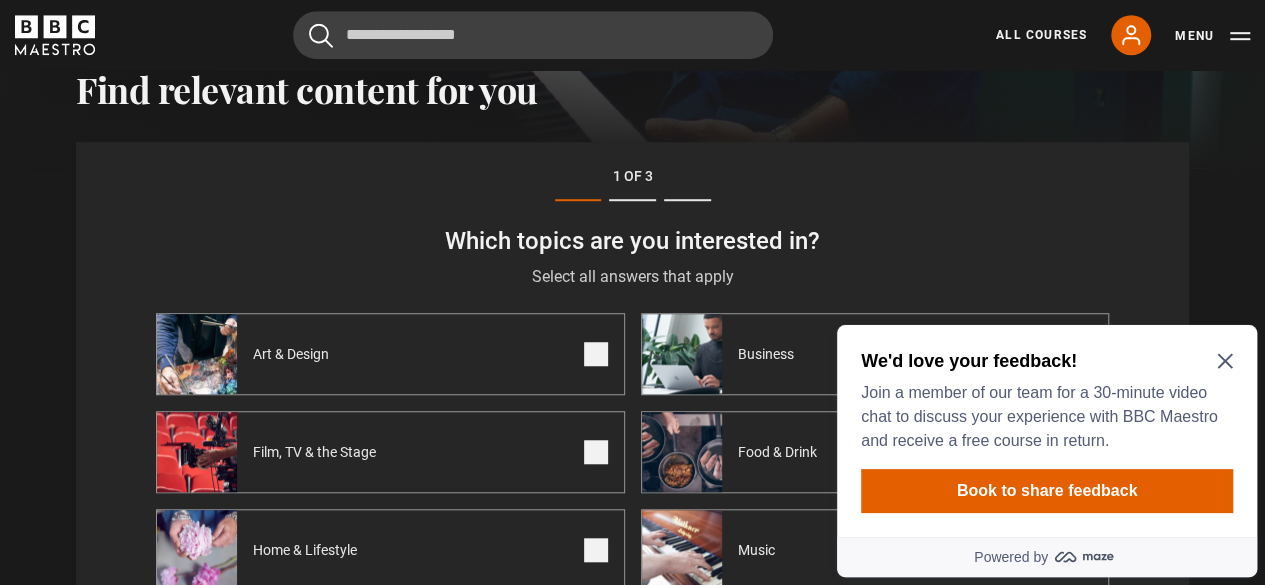 click 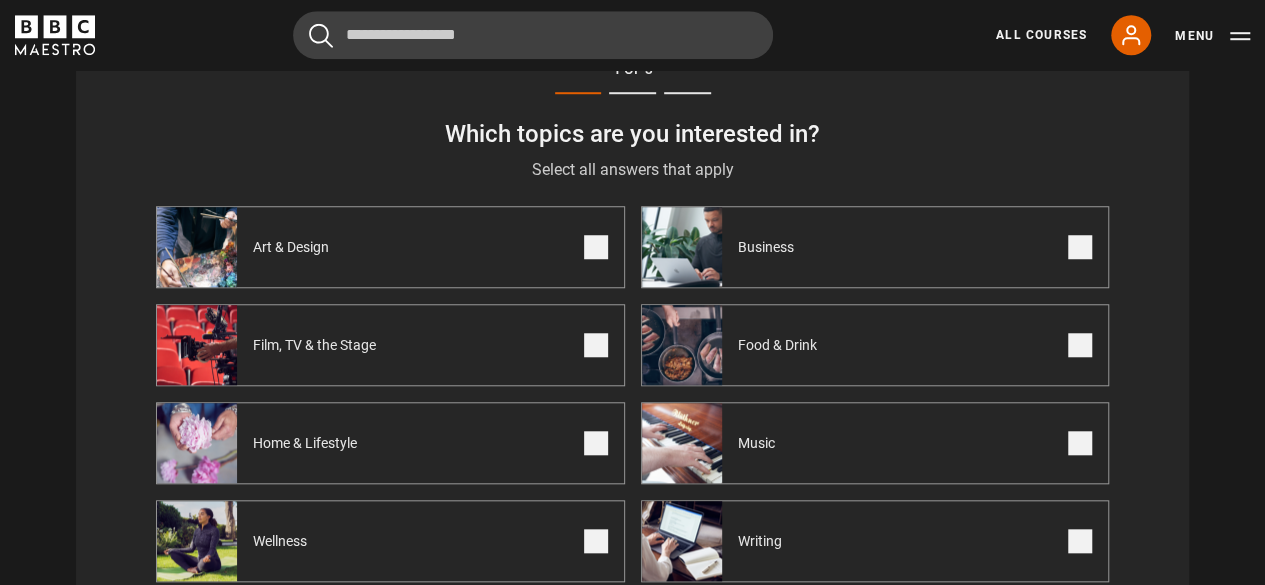 scroll, scrollTop: 722, scrollLeft: 0, axis: vertical 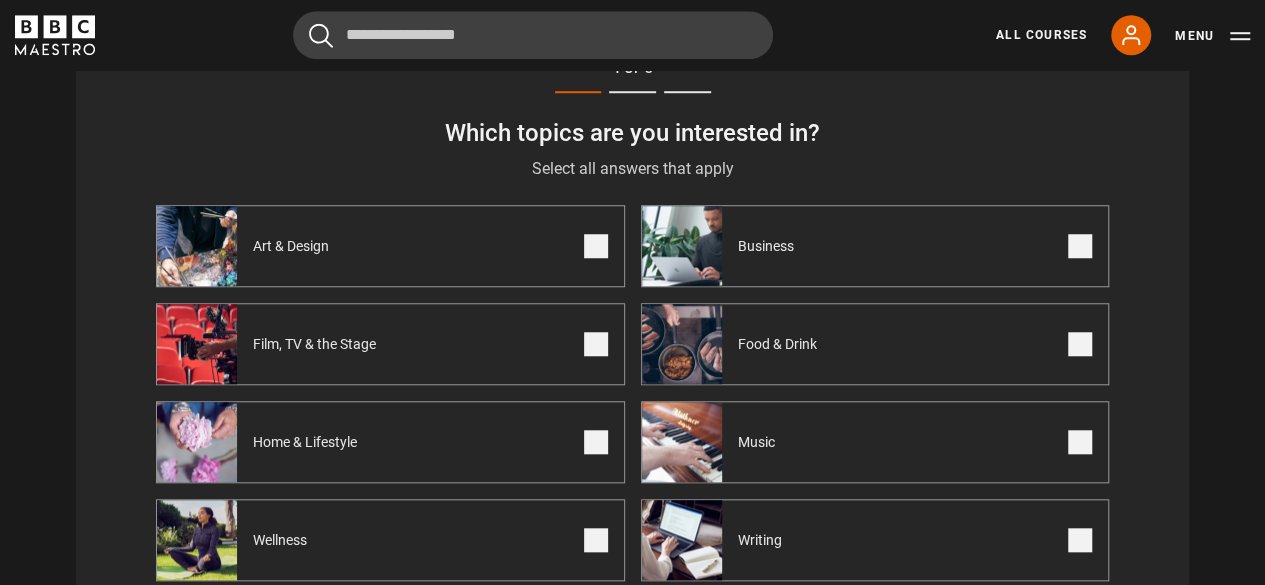 click on "Film, TV & the Stage" at bounding box center [390, 344] 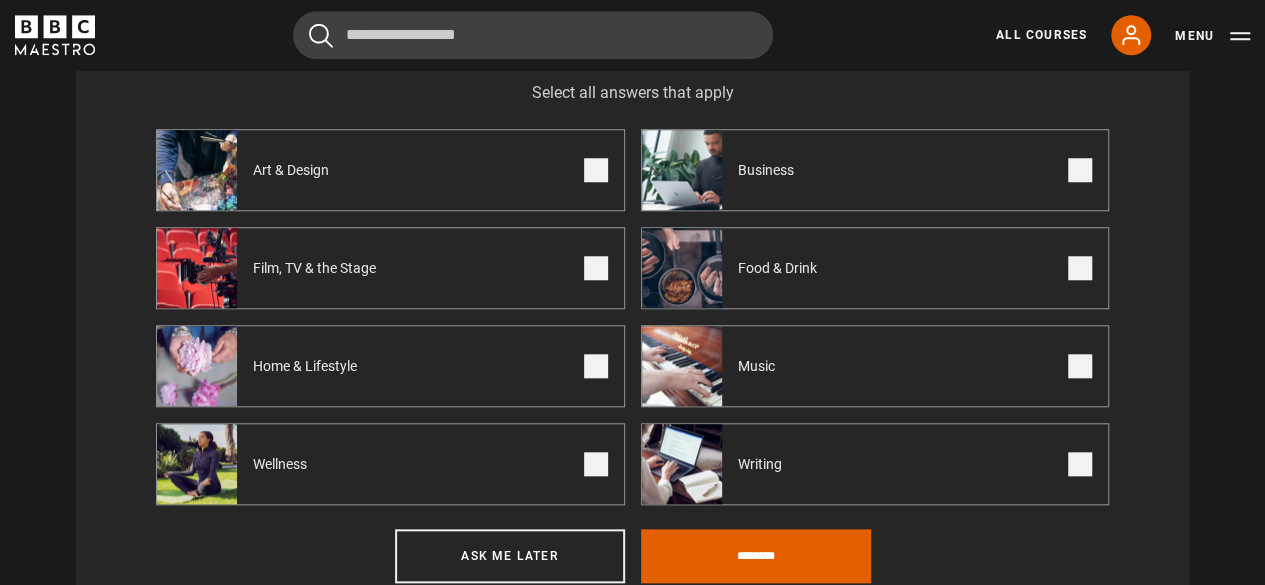 scroll, scrollTop: 799, scrollLeft: 0, axis: vertical 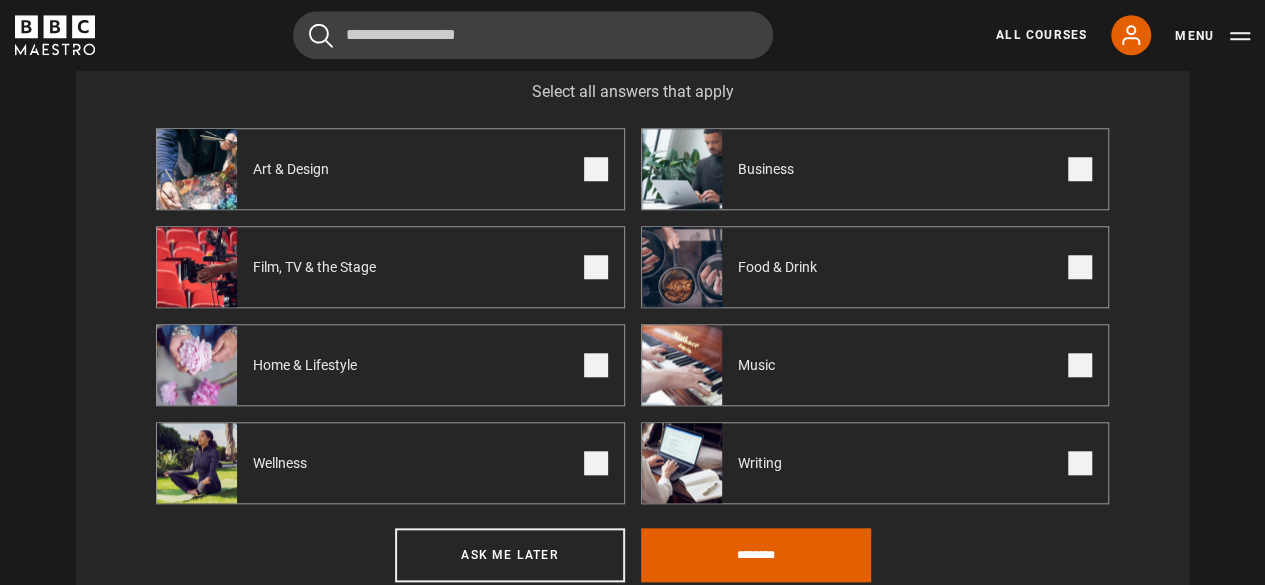 click on "Writing" at bounding box center (875, 463) 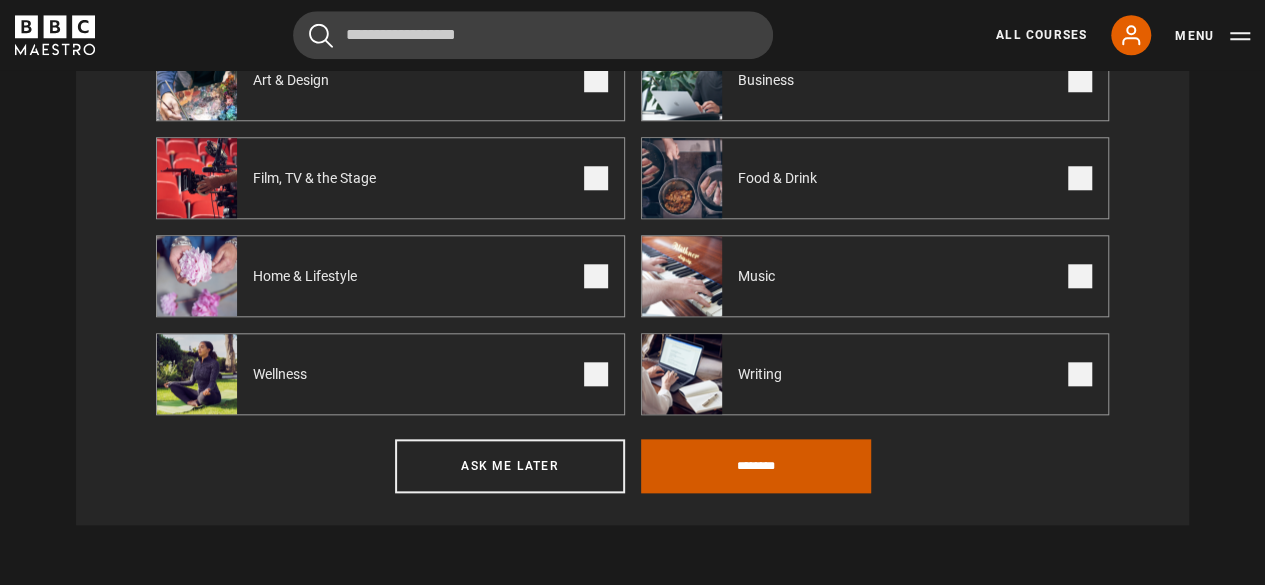 click on "********" at bounding box center [756, 466] 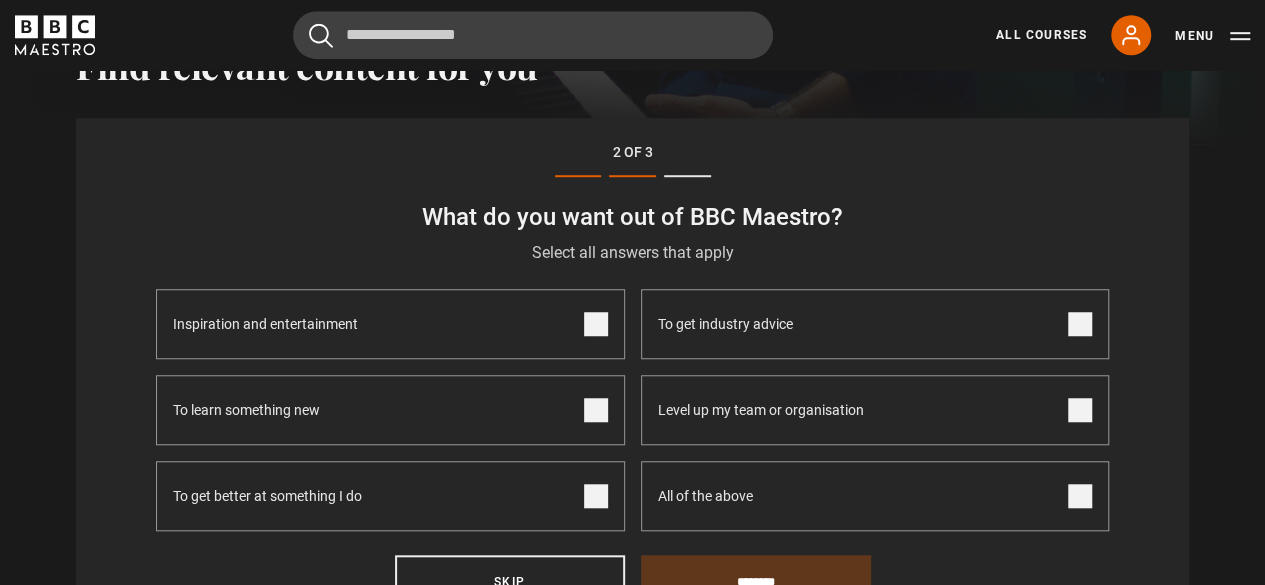 scroll, scrollTop: 614, scrollLeft: 0, axis: vertical 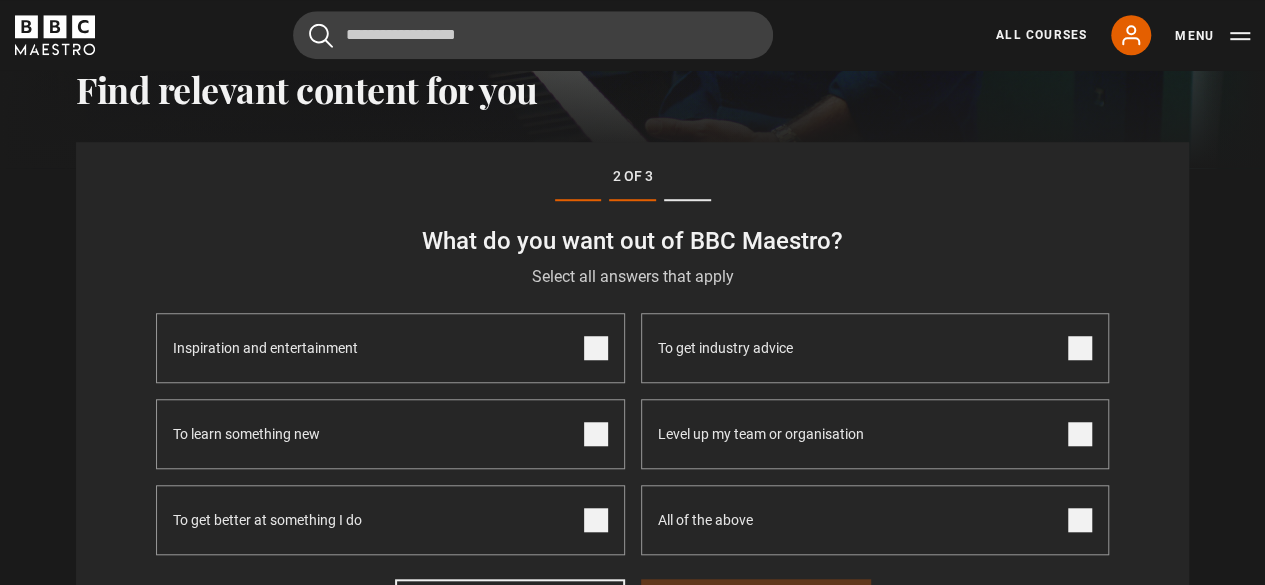 click at bounding box center [1080, 520] 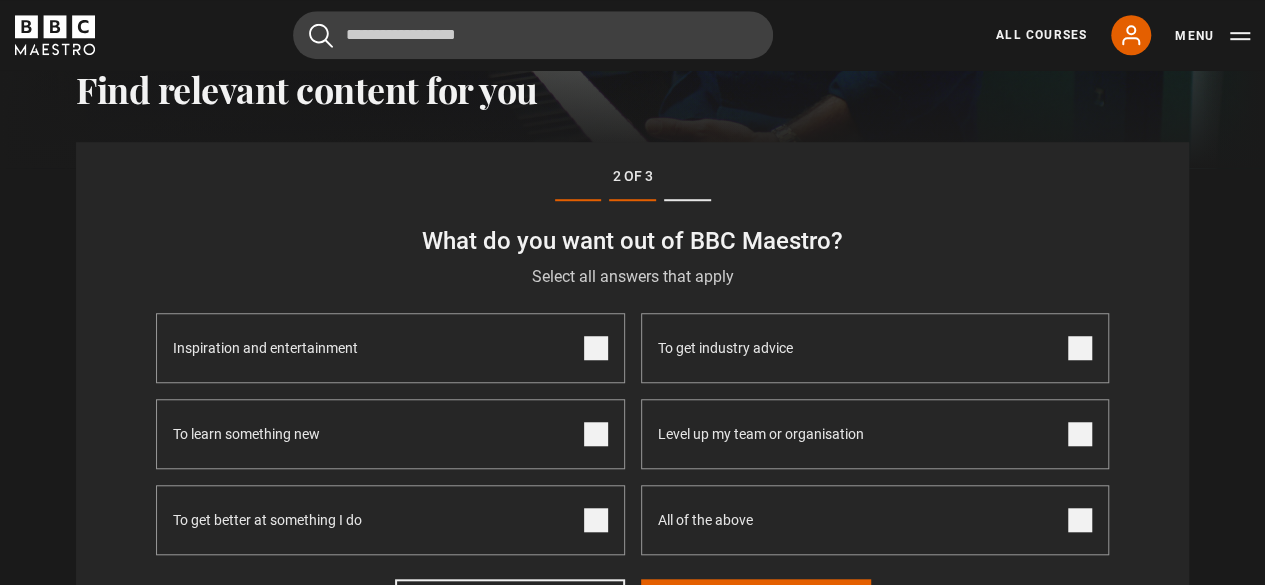 click at bounding box center (1080, 434) 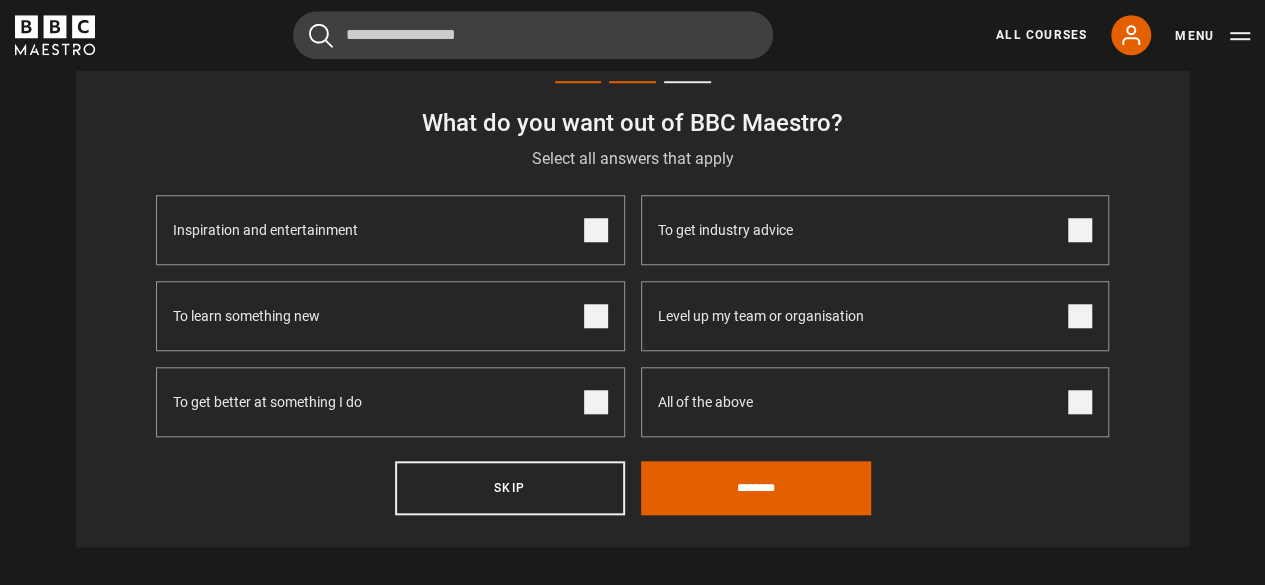 scroll, scrollTop: 734, scrollLeft: 0, axis: vertical 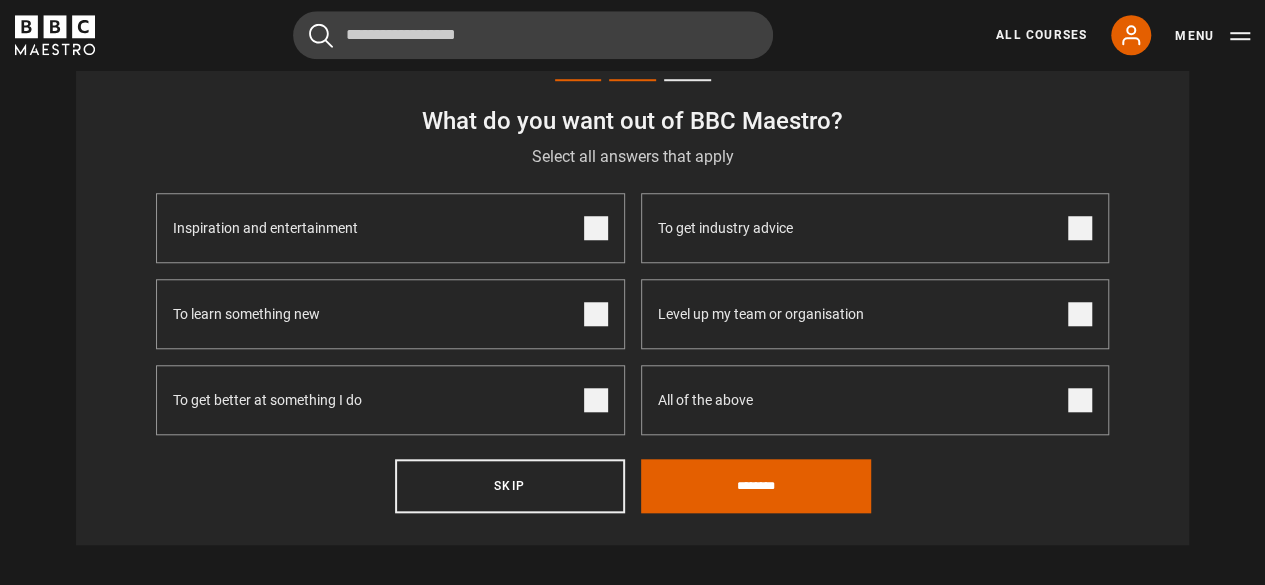 click on "All of the above" at bounding box center [875, 400] 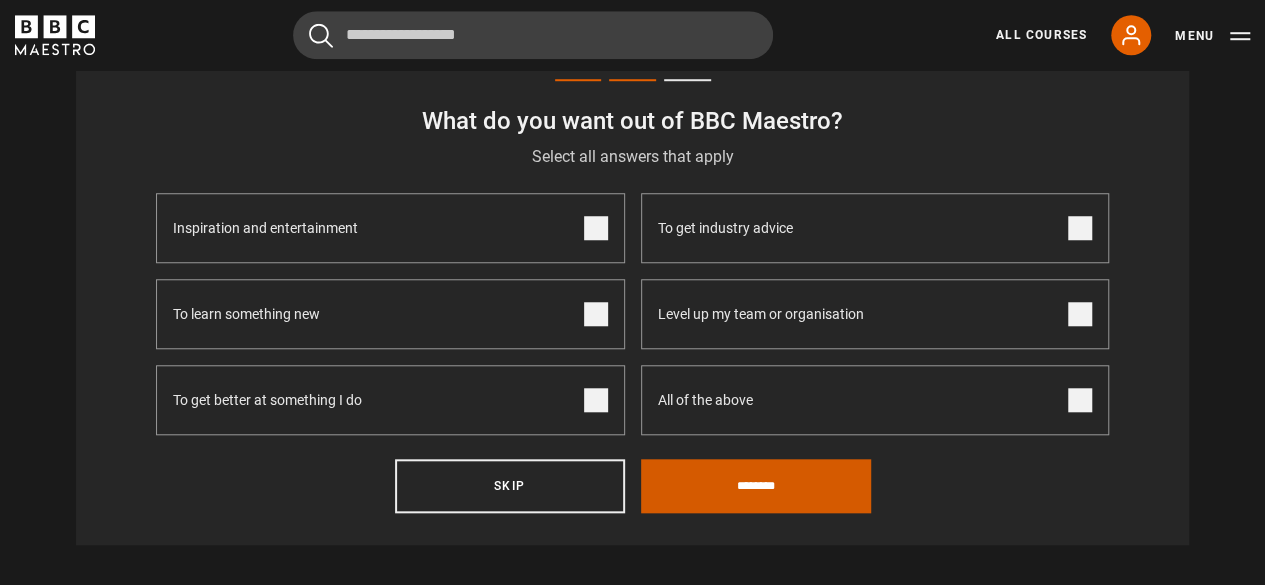 click on "********" at bounding box center (756, 486) 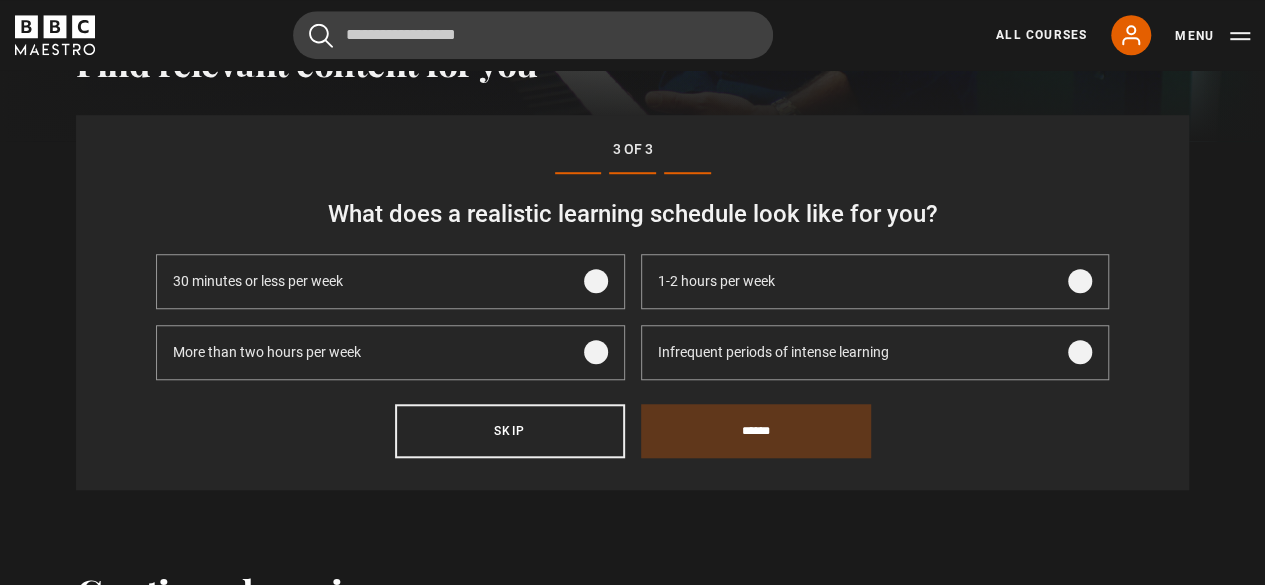 scroll, scrollTop: 614, scrollLeft: 0, axis: vertical 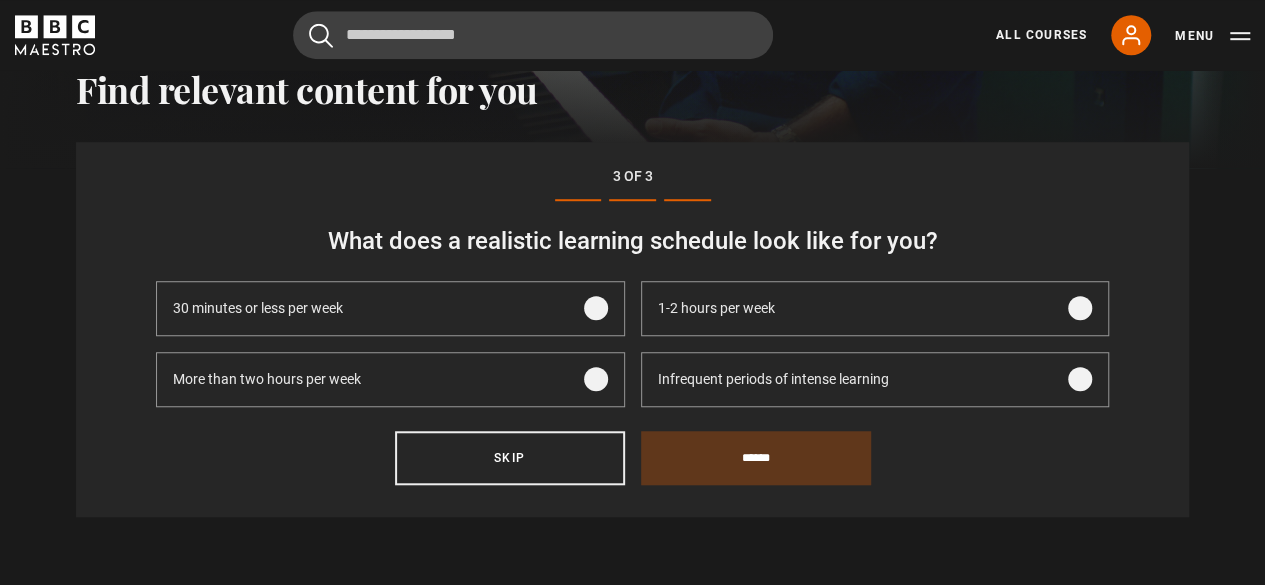 click at bounding box center [1080, 308] 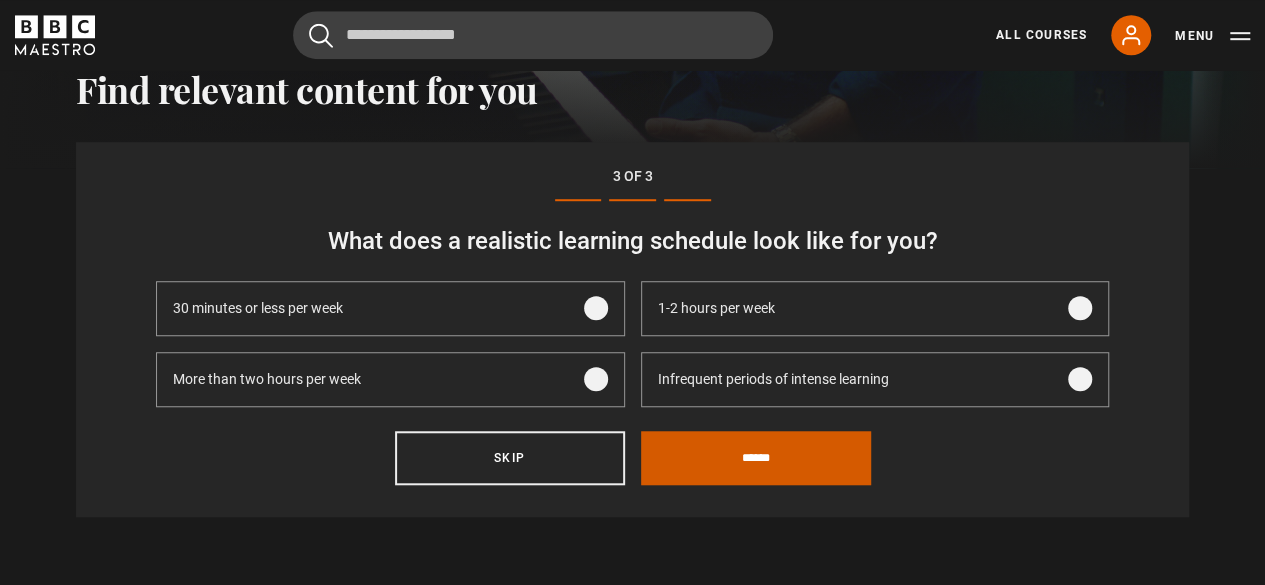 click on "******" at bounding box center (756, 458) 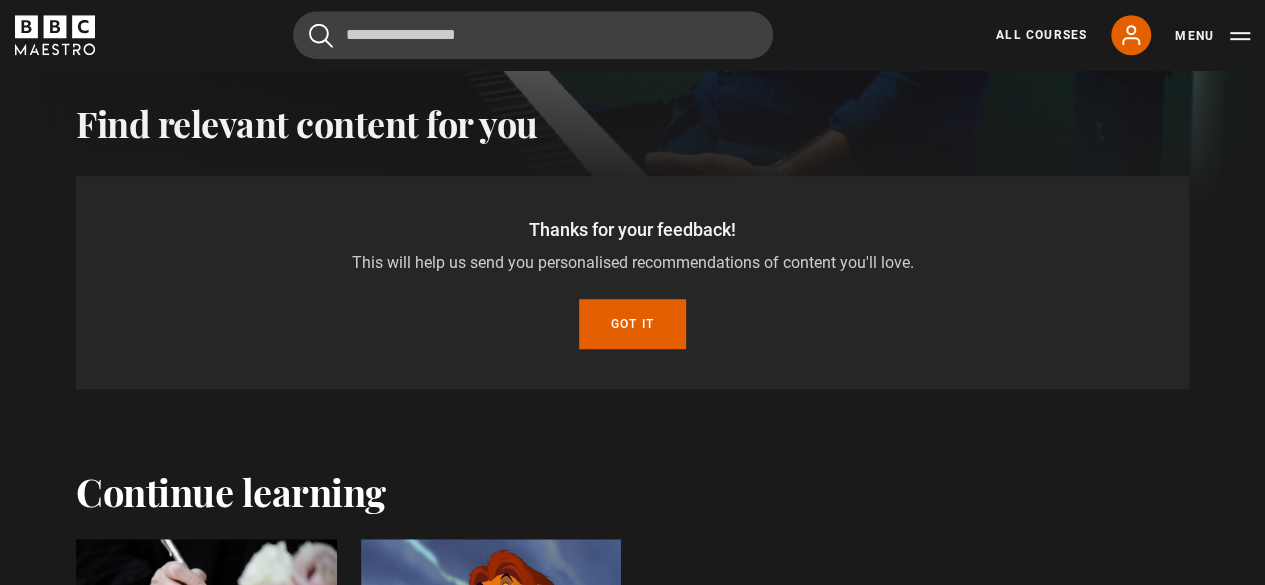 scroll, scrollTop: 540, scrollLeft: 0, axis: vertical 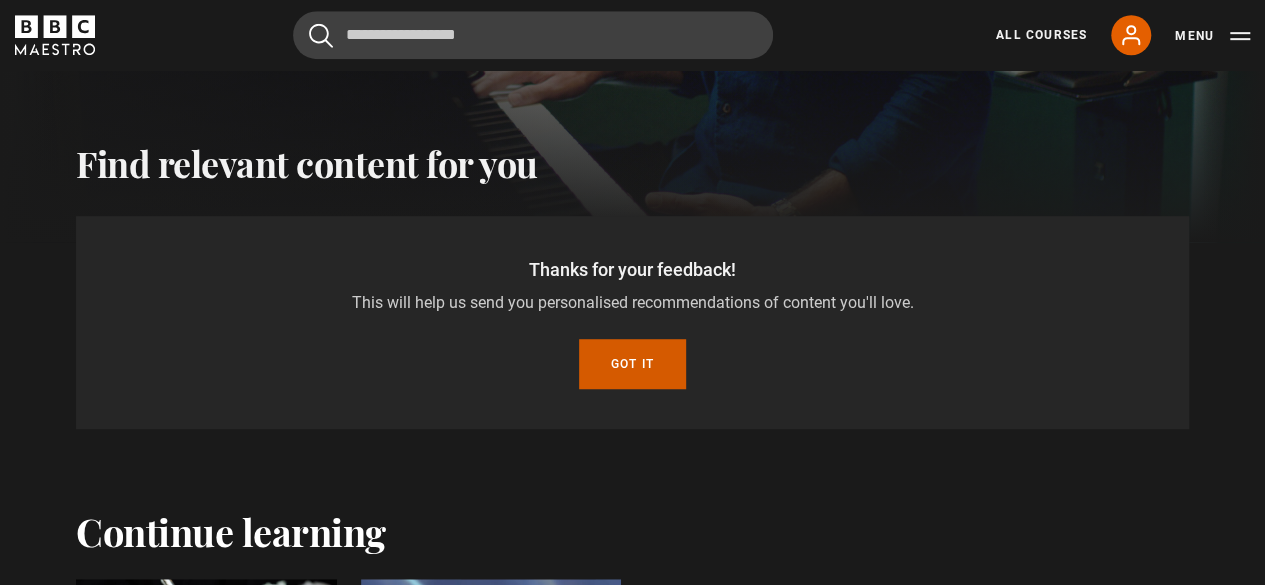 click on "Got it" at bounding box center (632, 364) 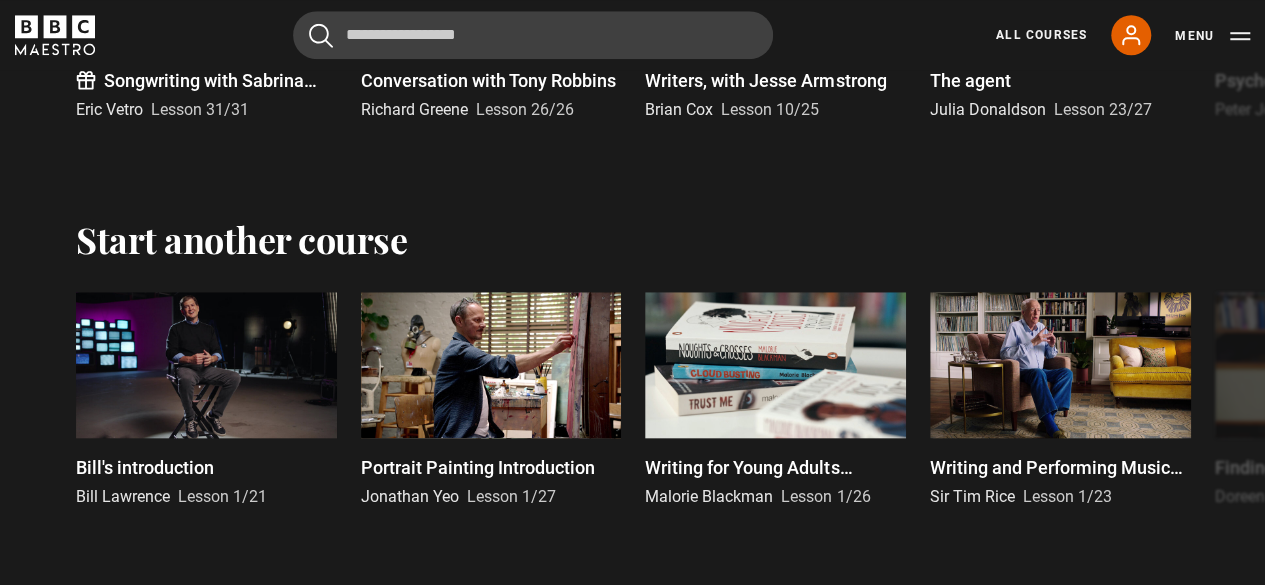 scroll, scrollTop: 4594, scrollLeft: 0, axis: vertical 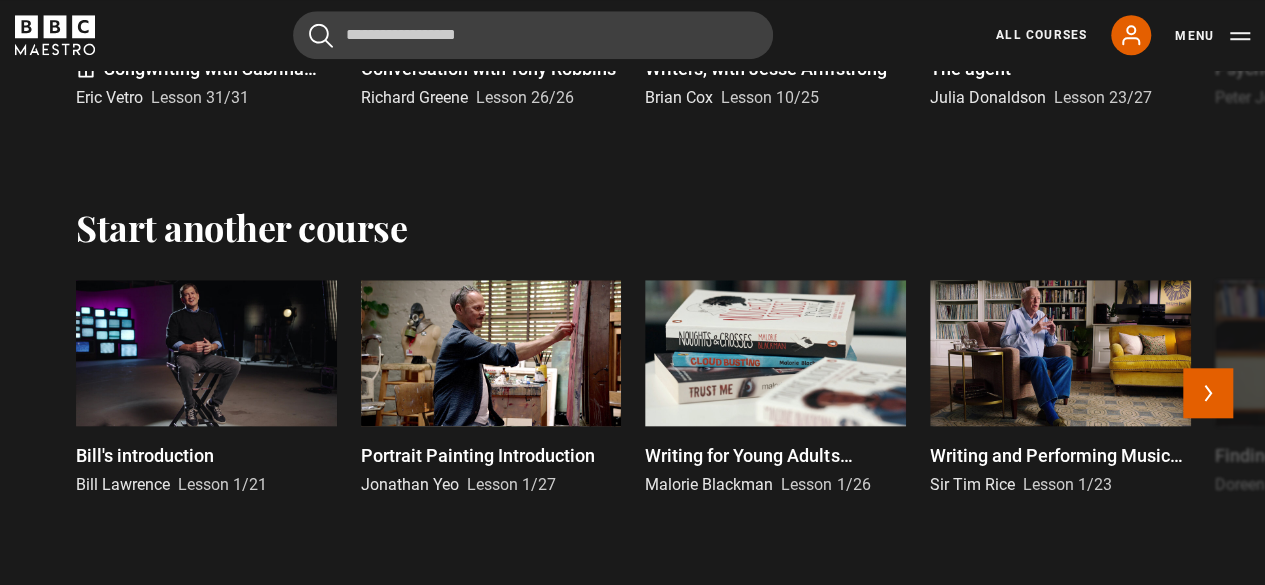 click at bounding box center (1060, 353) 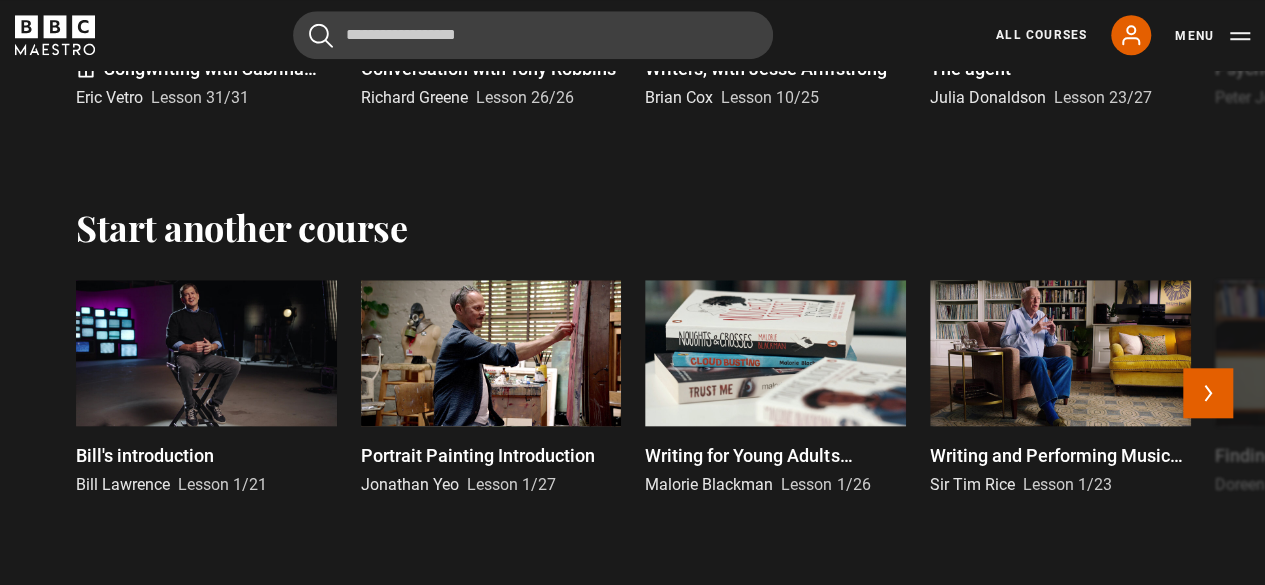 click at bounding box center (1060, 353) 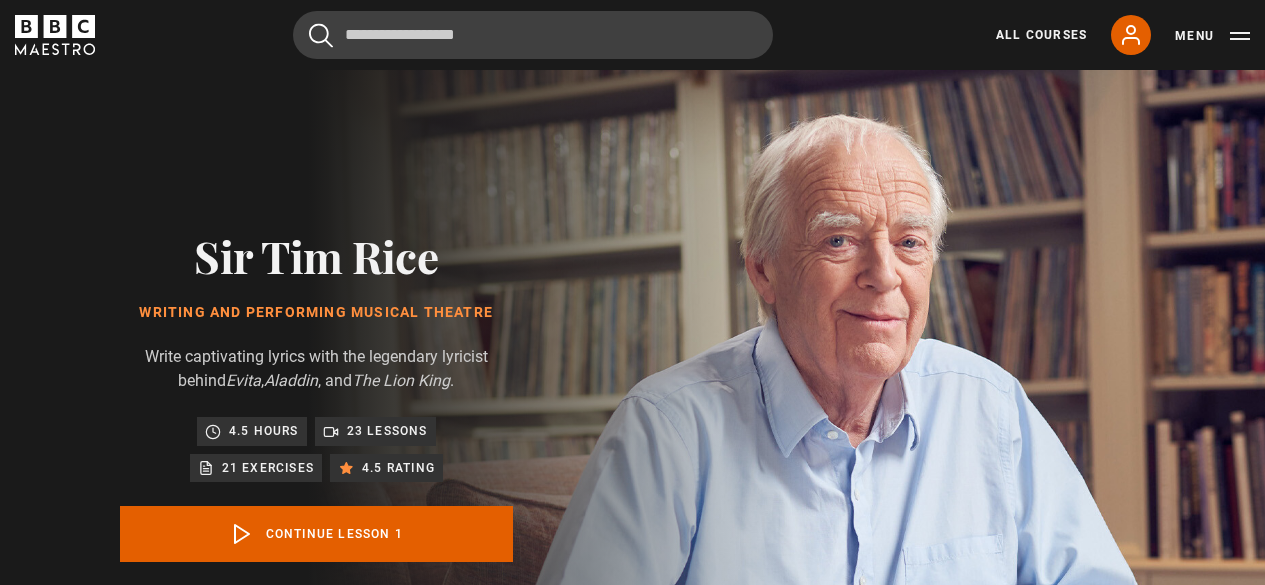 scroll, scrollTop: 803, scrollLeft: 0, axis: vertical 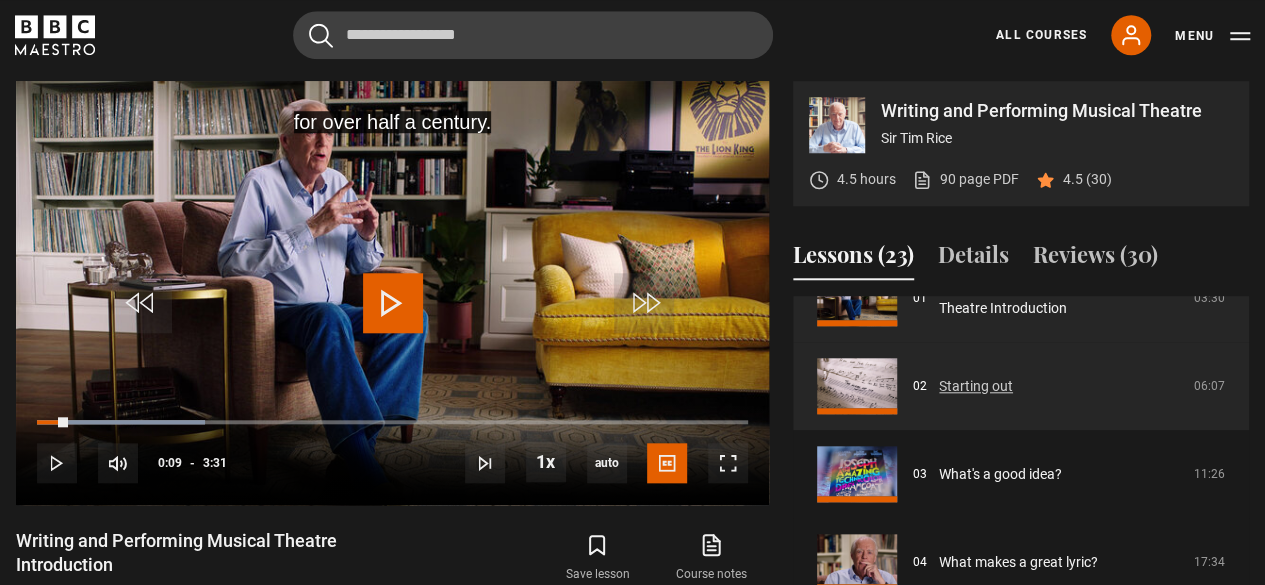click on "Starting out" at bounding box center [976, 386] 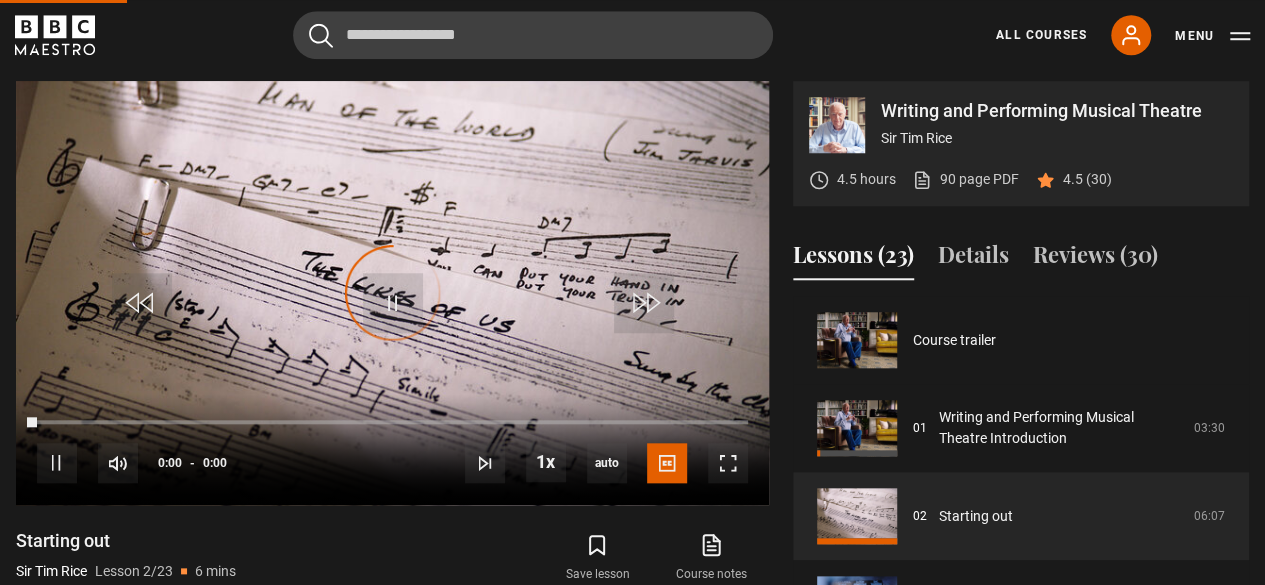 scroll, scrollTop: 803, scrollLeft: 0, axis: vertical 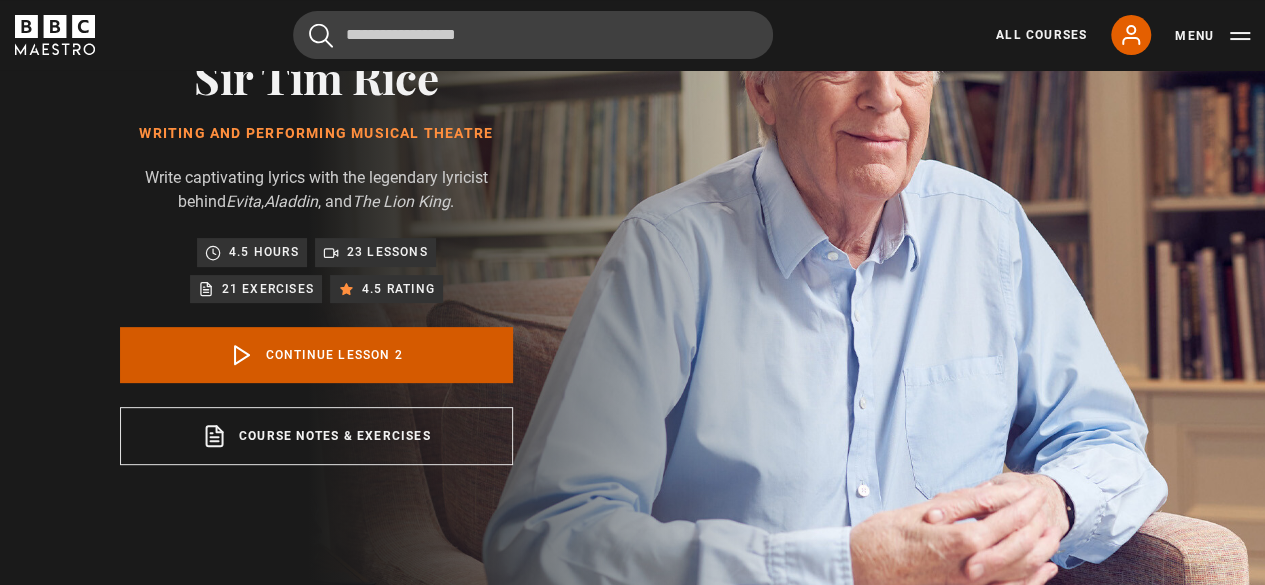 click on "Continue lesson 2" at bounding box center (316, 355) 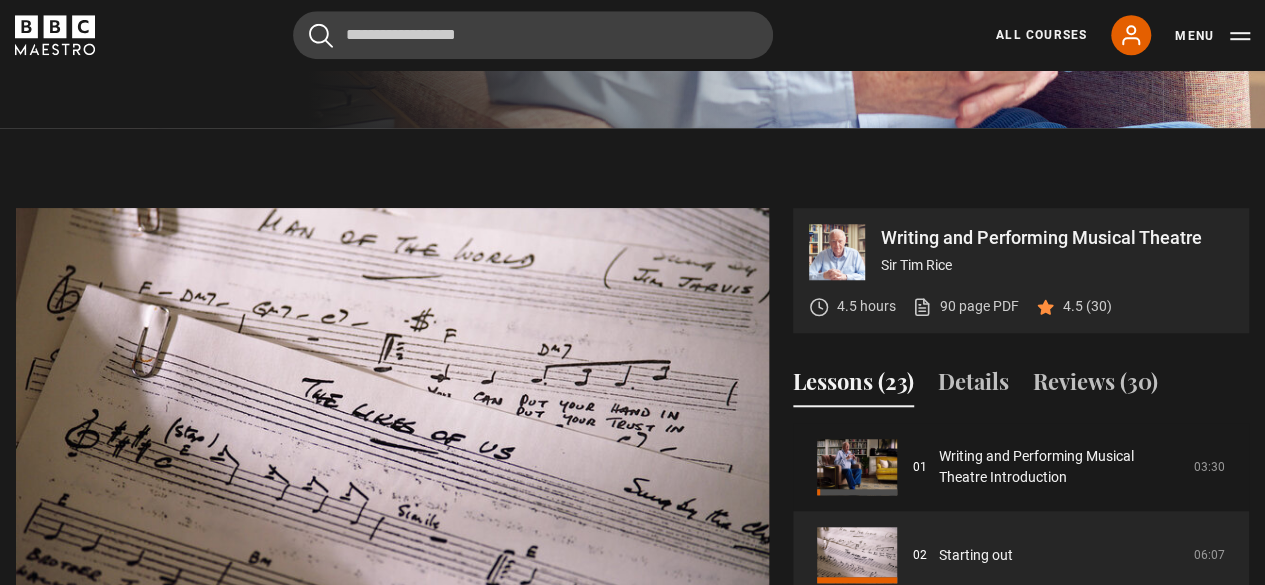 scroll, scrollTop: 803, scrollLeft: 0, axis: vertical 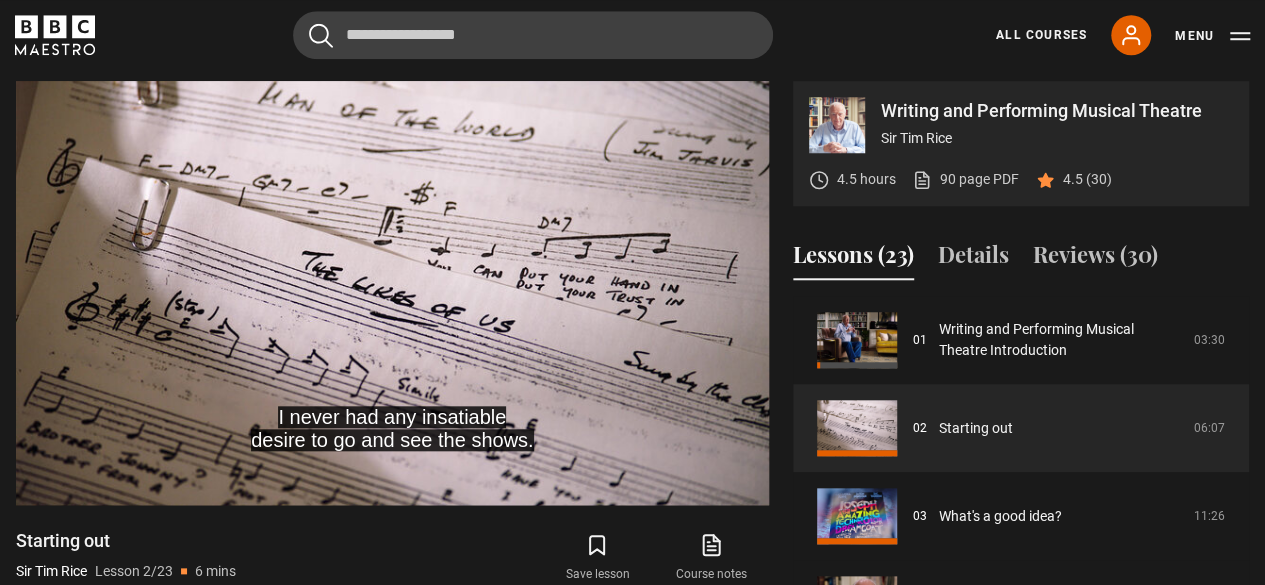 click at bounding box center [392, 293] 